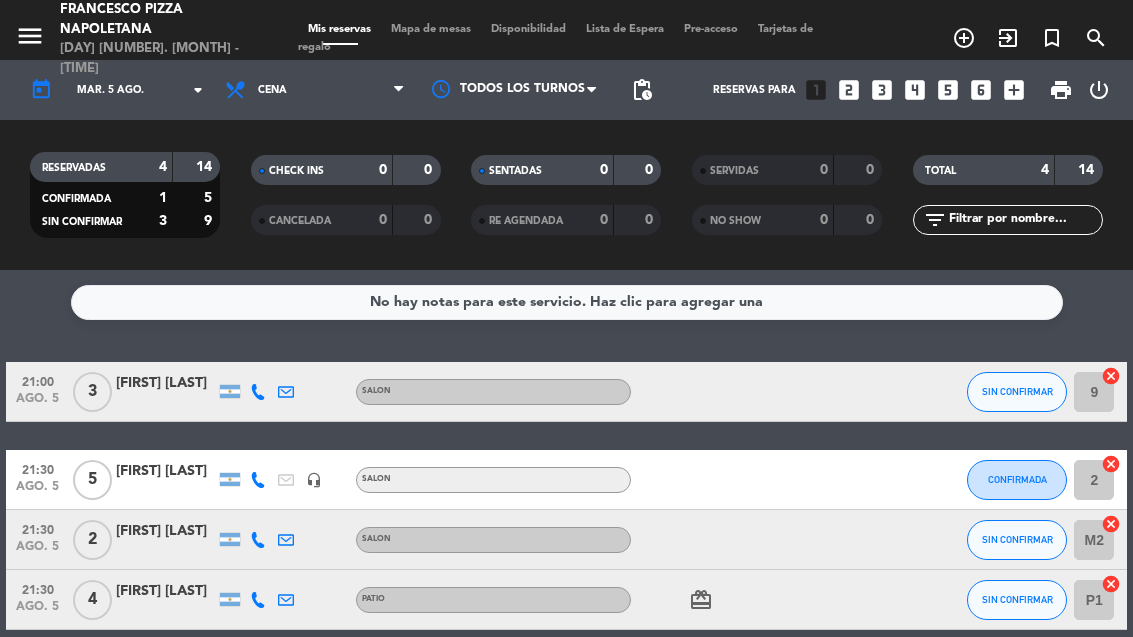select on "es" 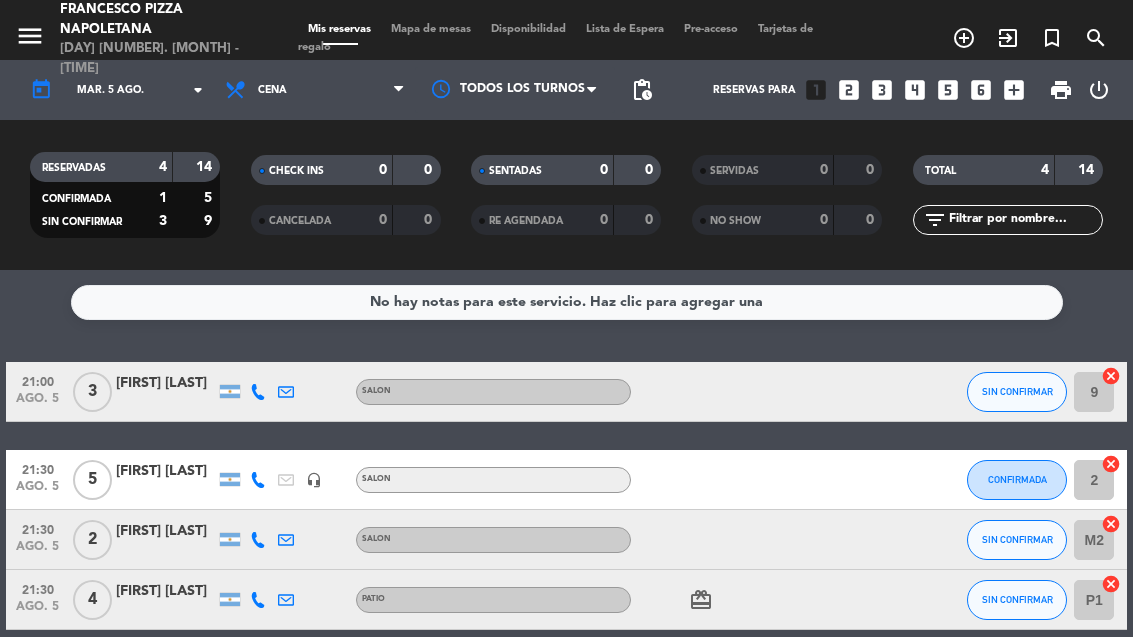select on "dinner" 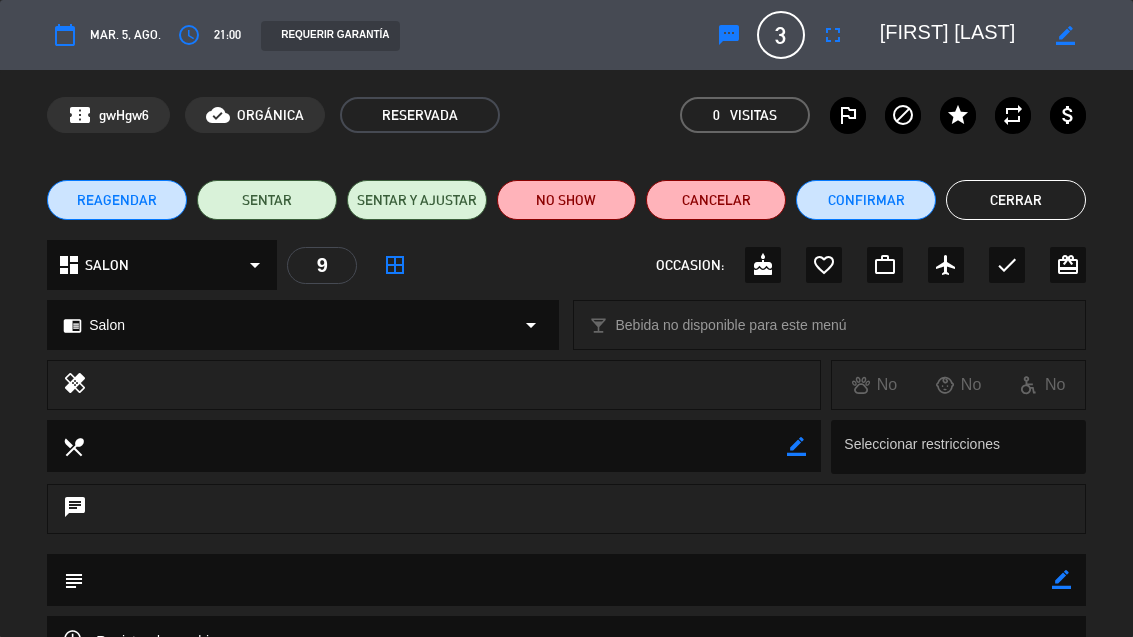 click on "Cerrar" 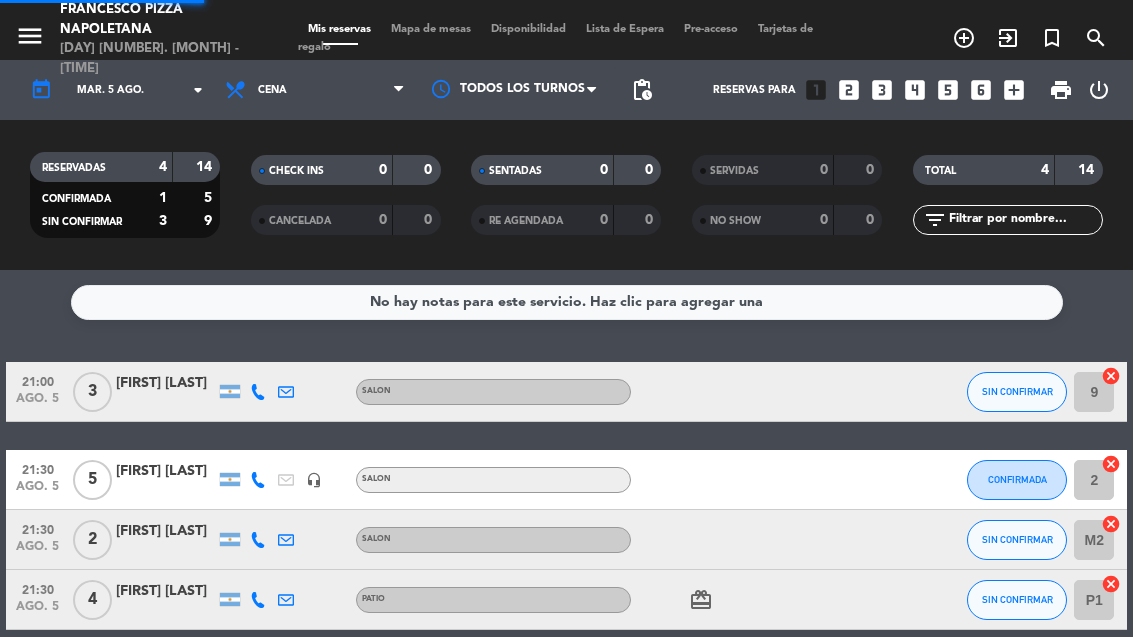 select on "dinner" 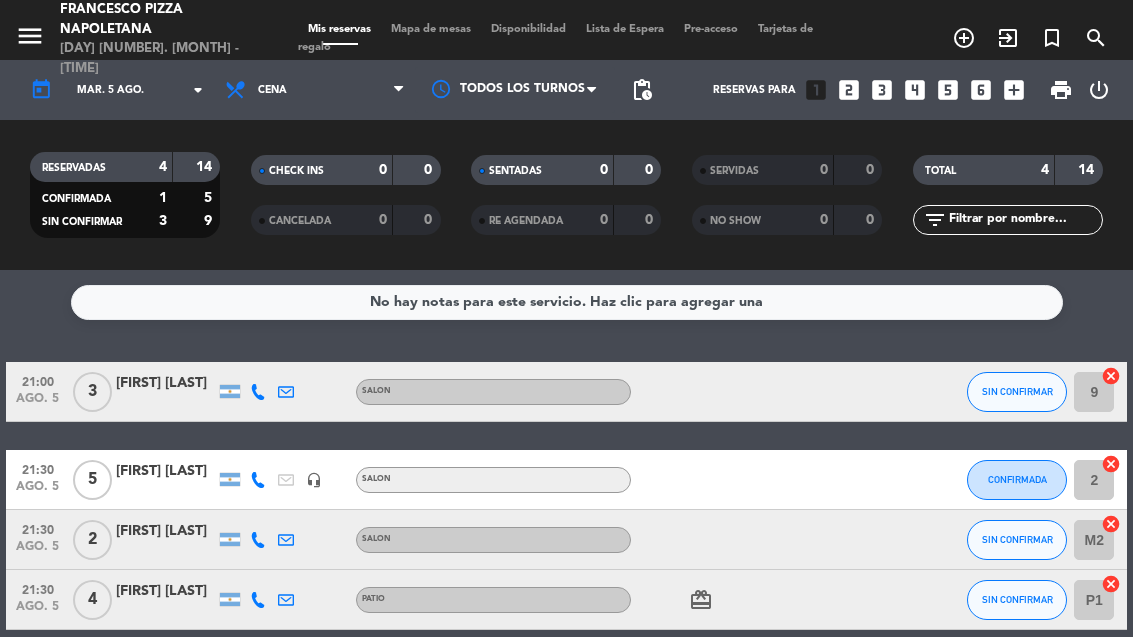 click on "SIN CONFIRMAR" 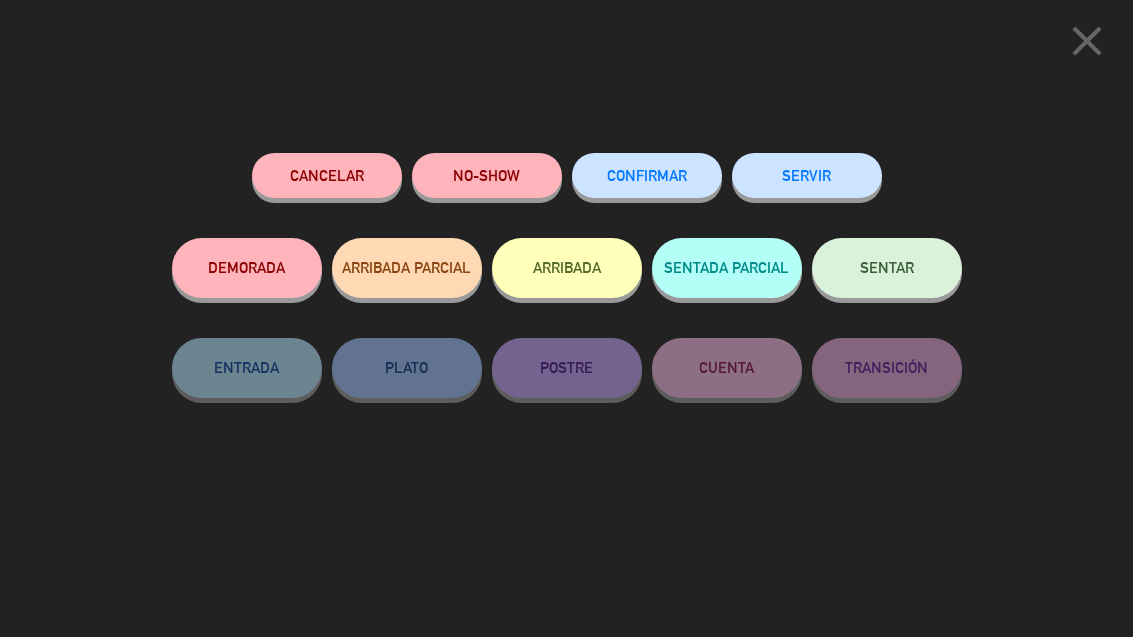 click on "CONFIRMAR" 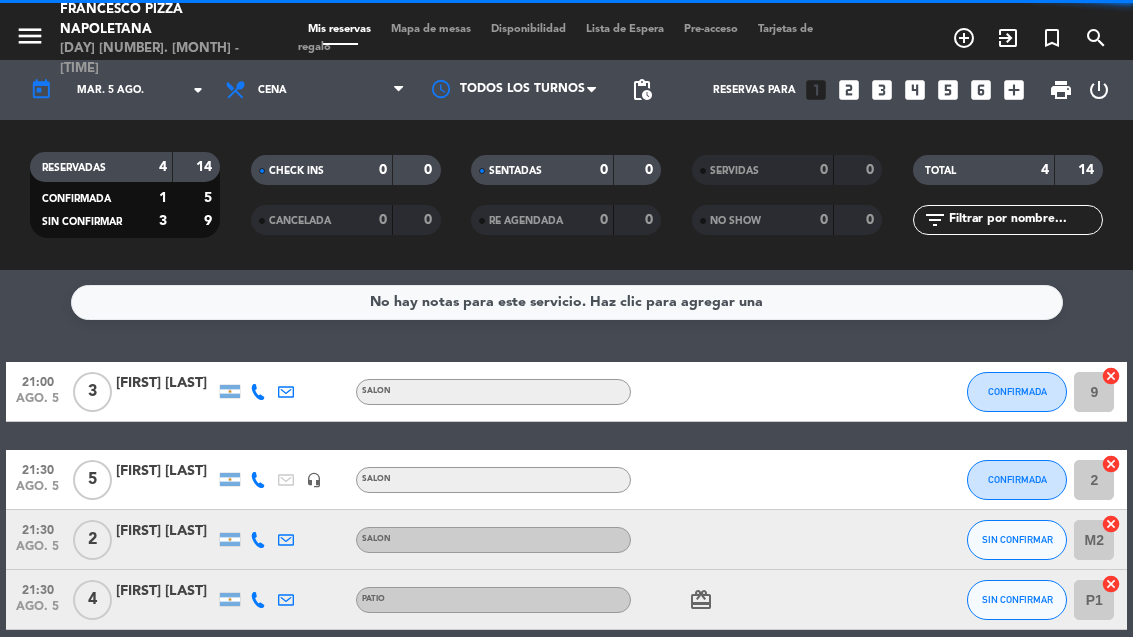 select on "dinner" 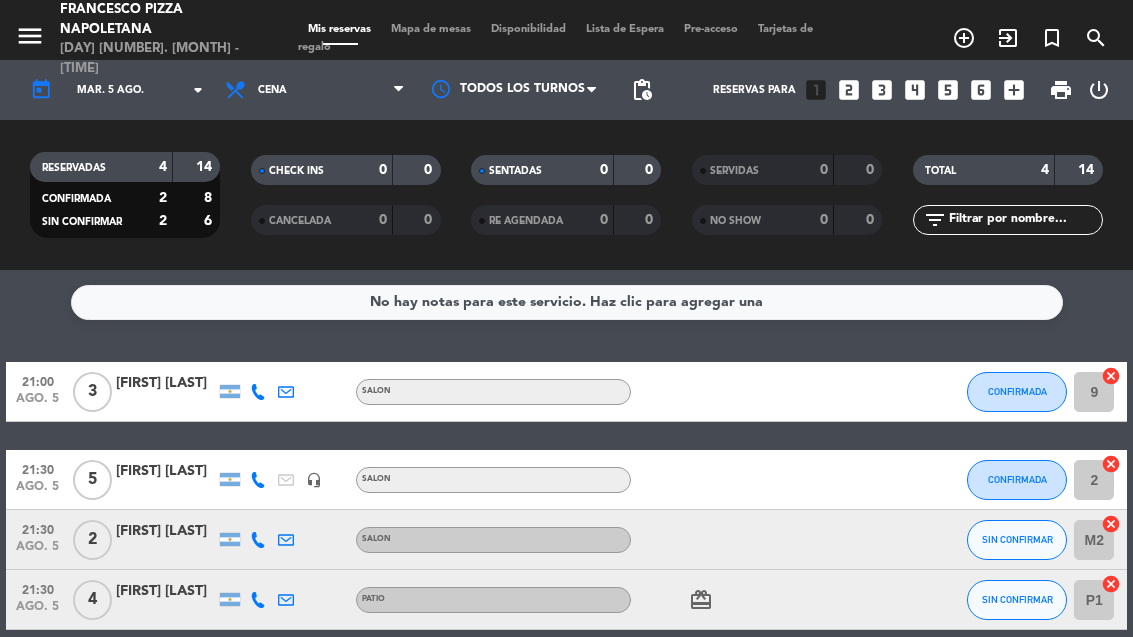 click on "SIN CONFIRMAR" 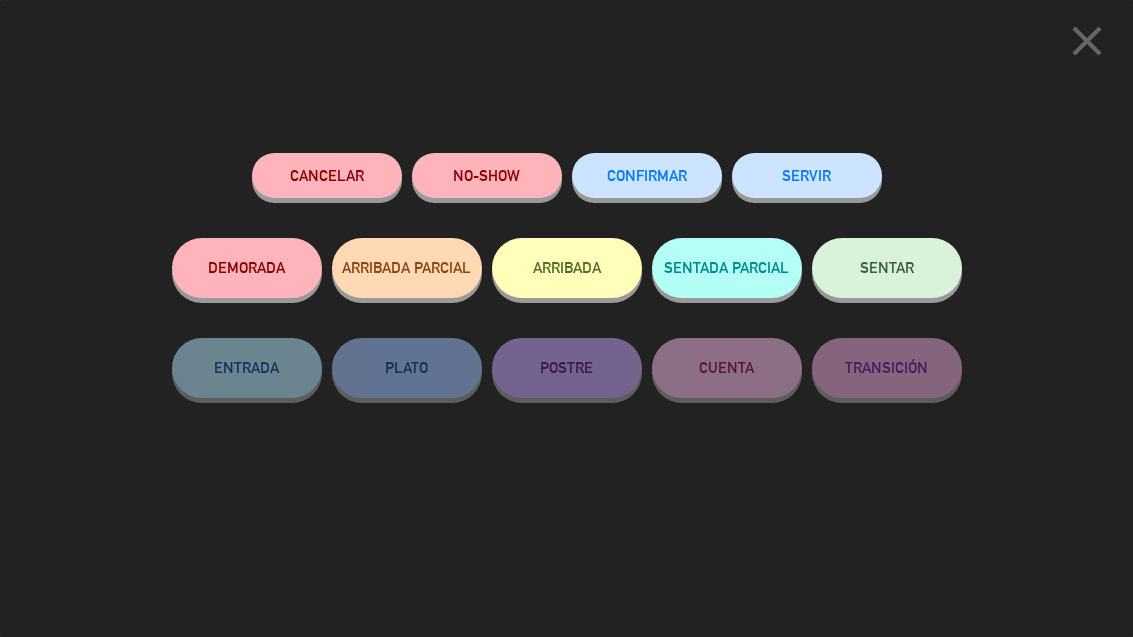 click on "CONFIRMAR" 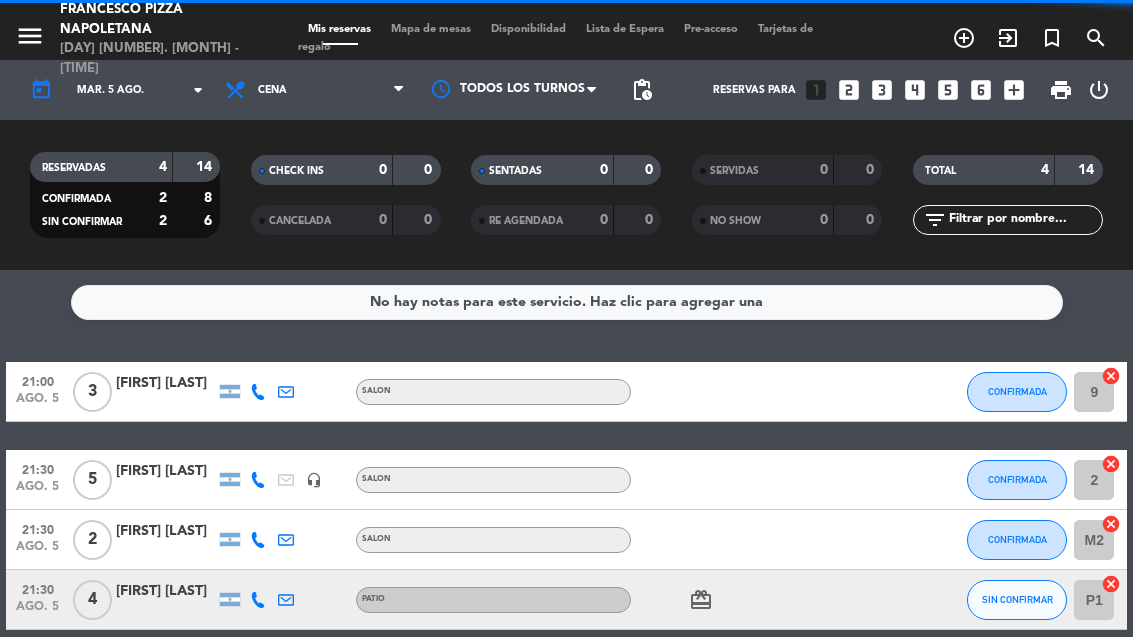 select on "dinner" 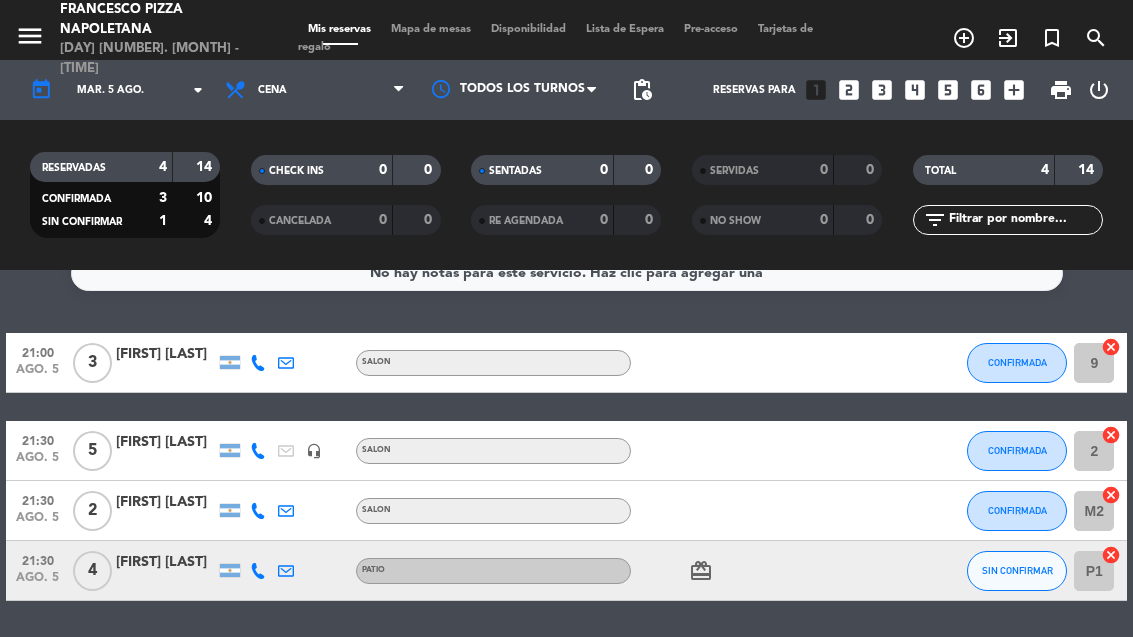 scroll, scrollTop: 29, scrollLeft: 0, axis: vertical 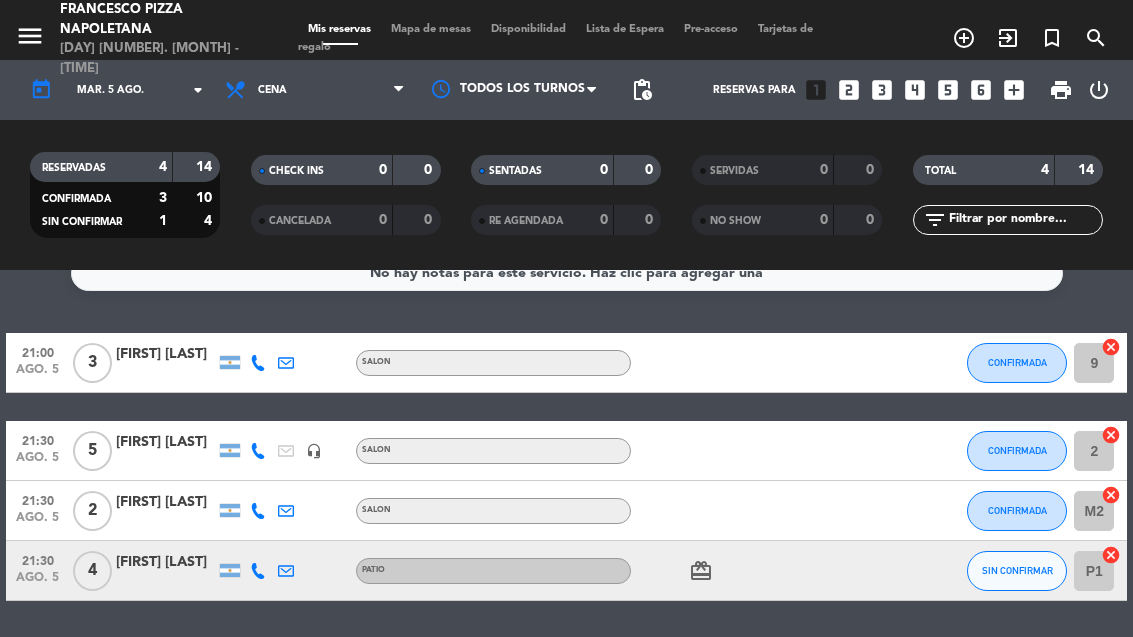 click on "[FIRST] [LAST]" 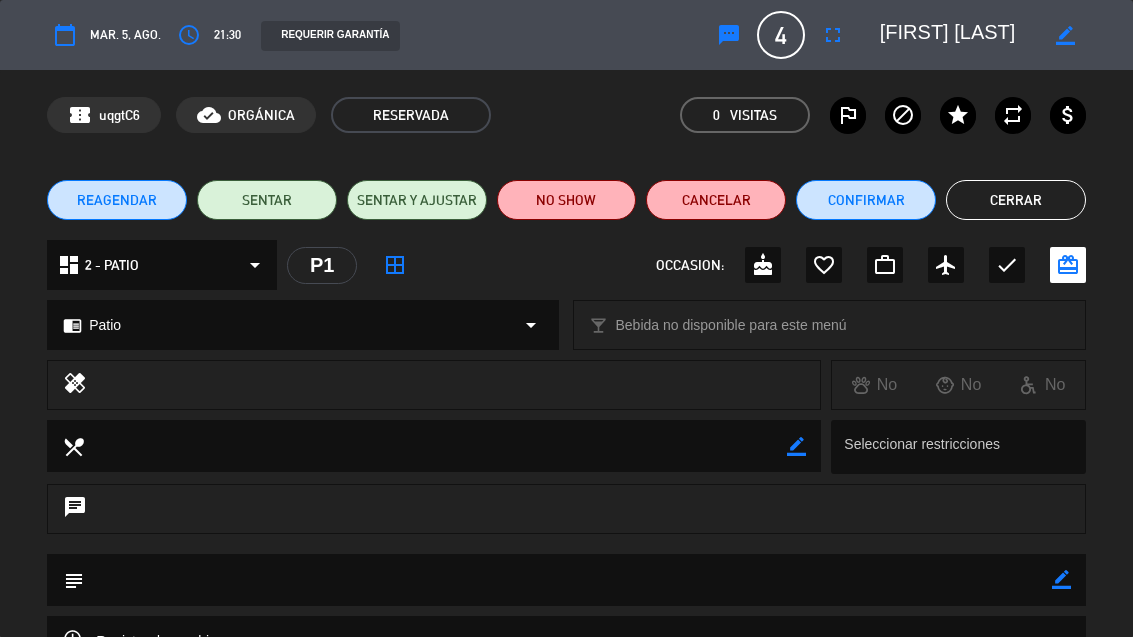 click on "Cerrar" 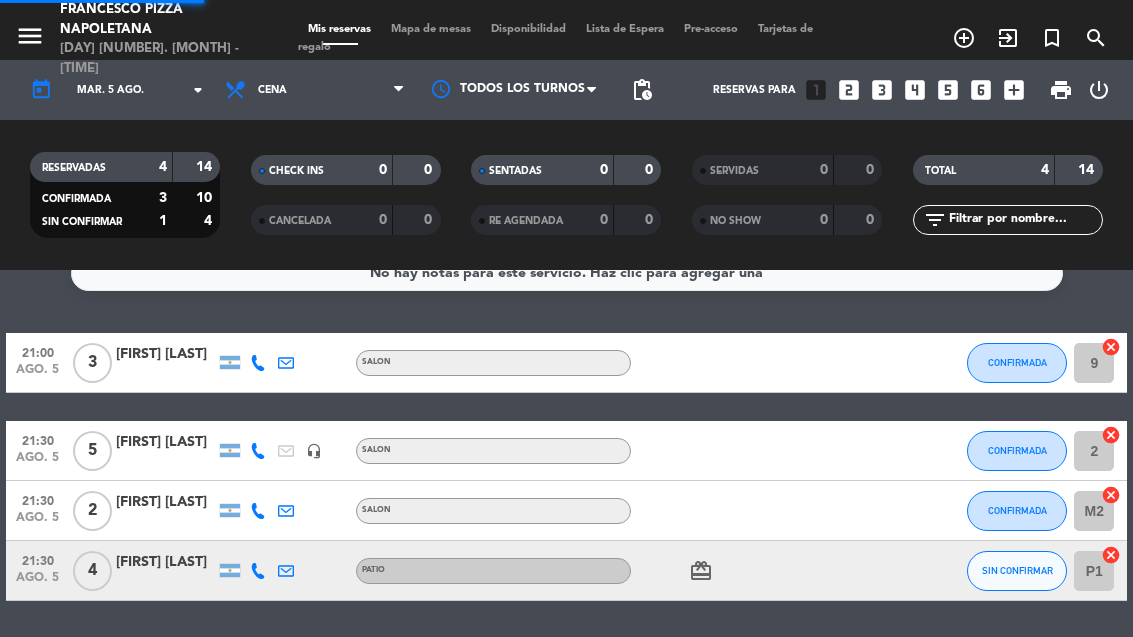 select on "dinner" 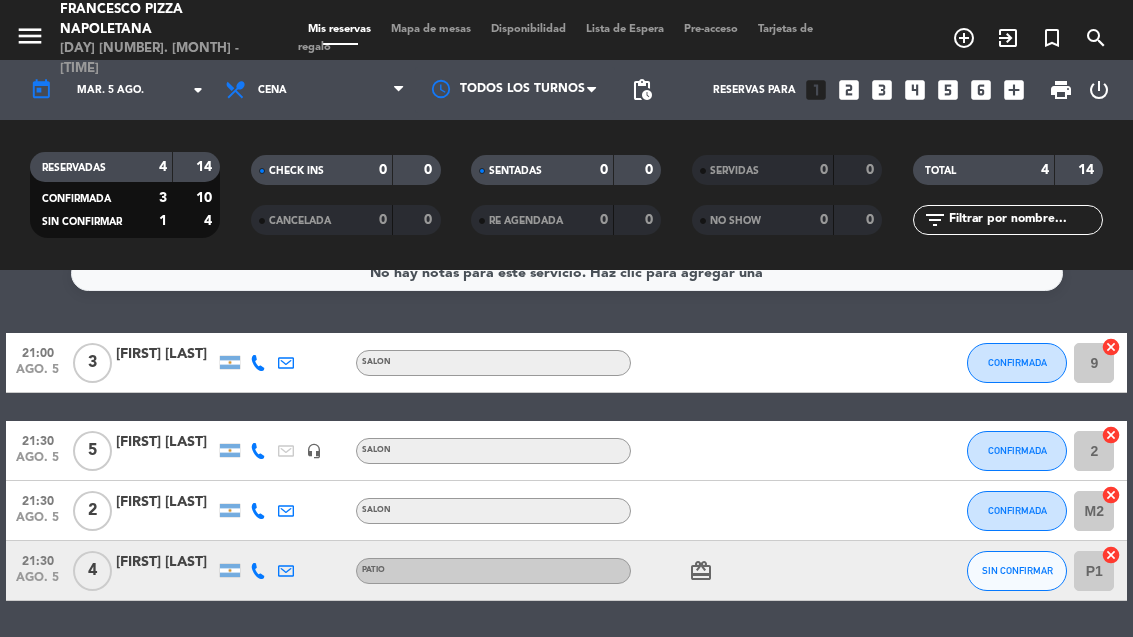 click on "SIN CONFIRMAR" 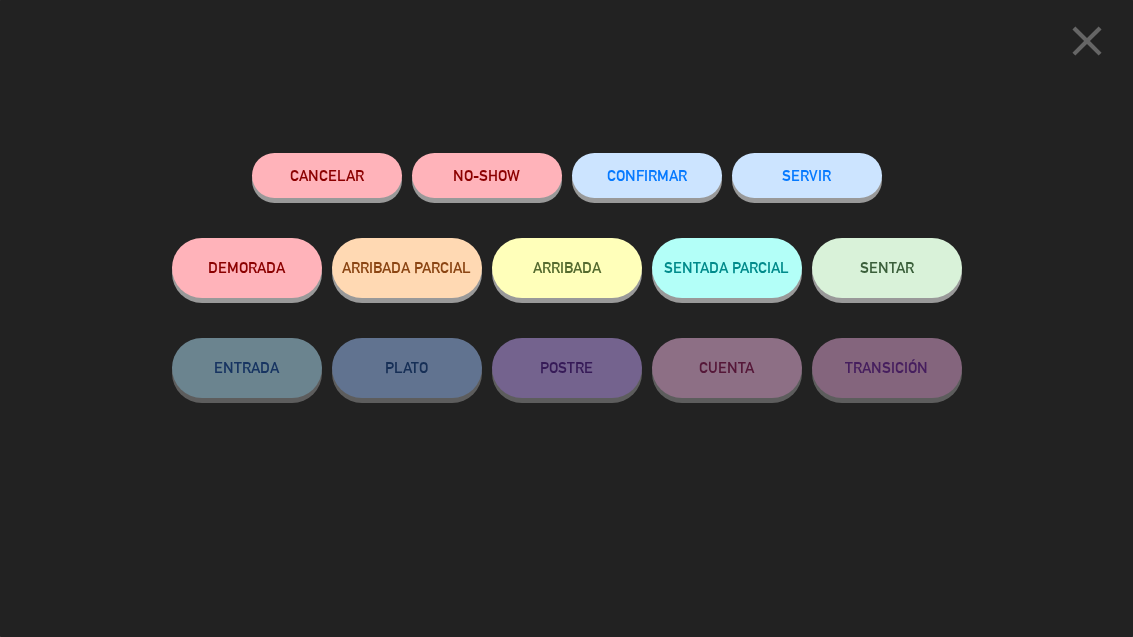 click on "CONFIRMAR" 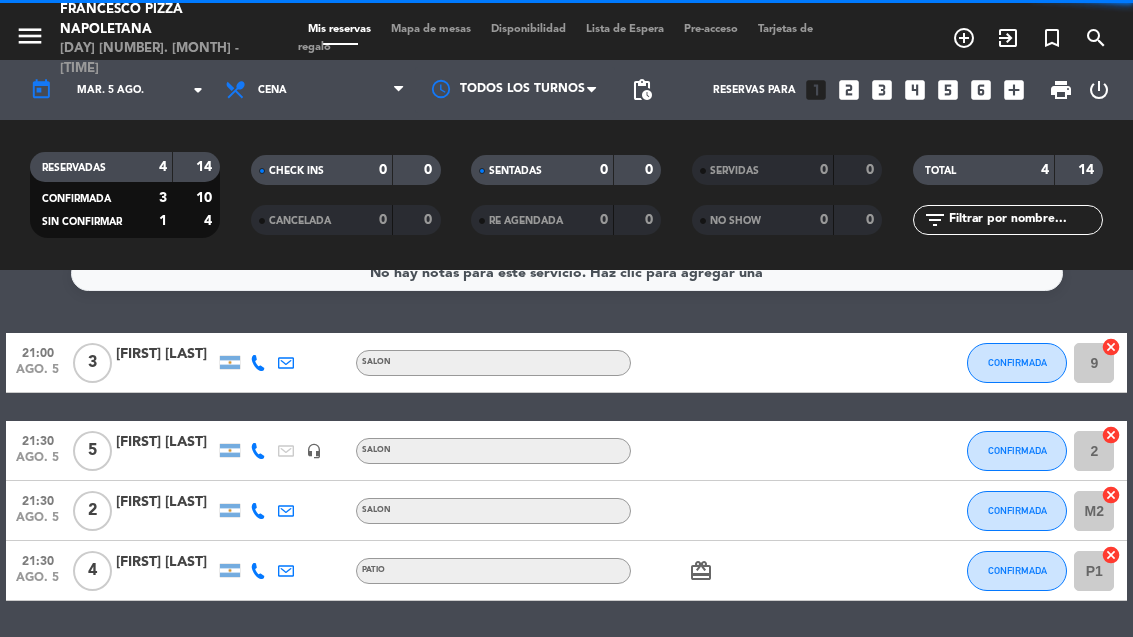 select on "dinner" 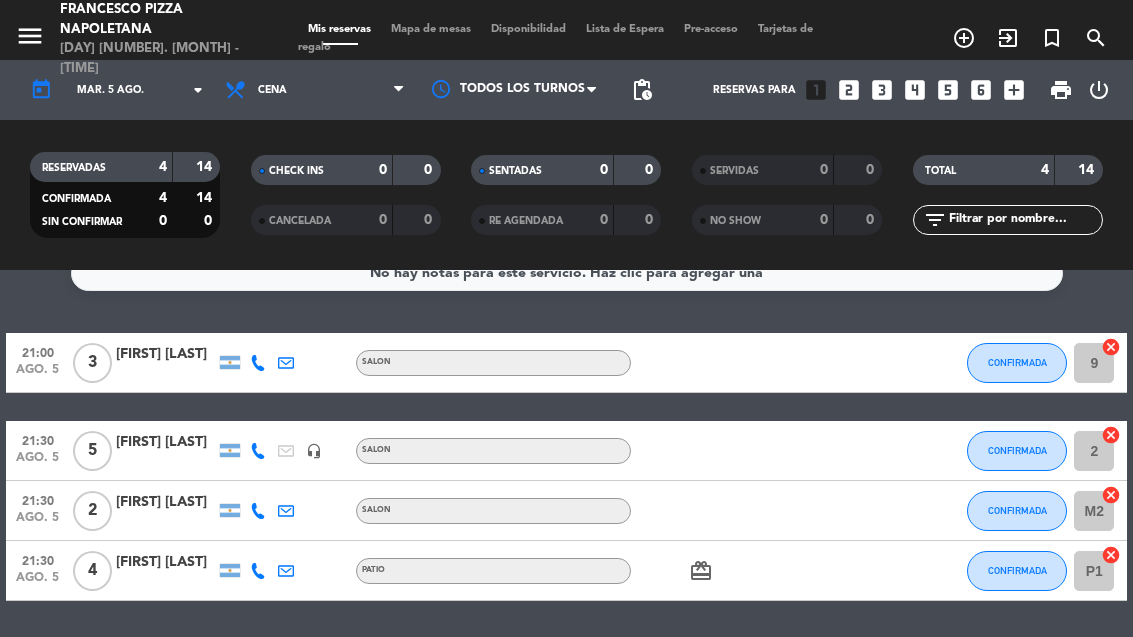 click on "card_giftcard" 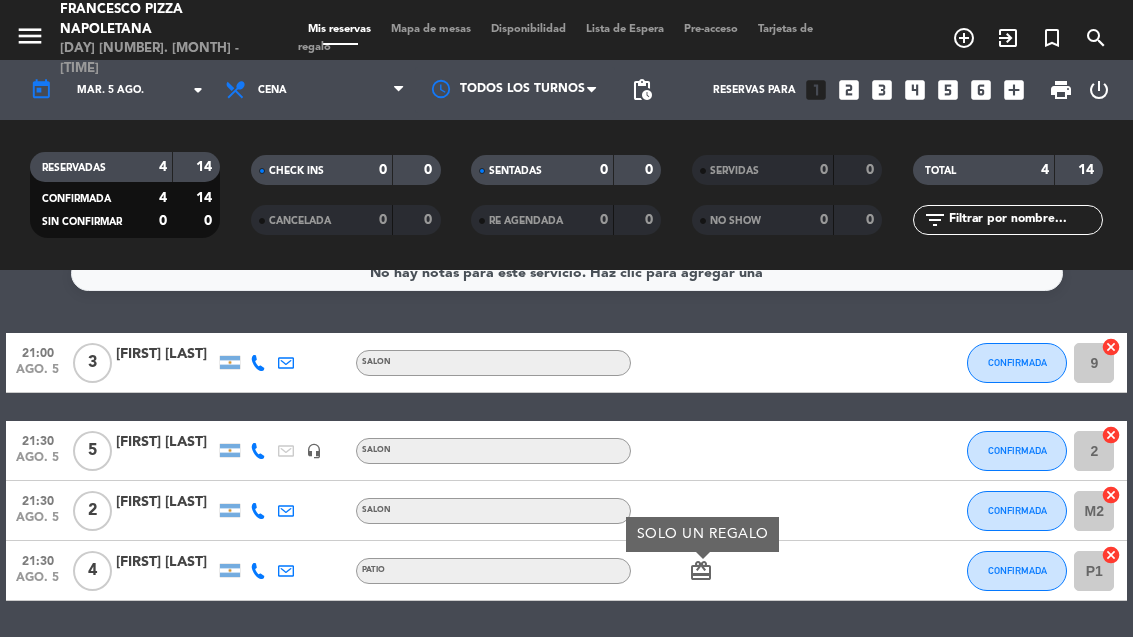 click on "cancel" 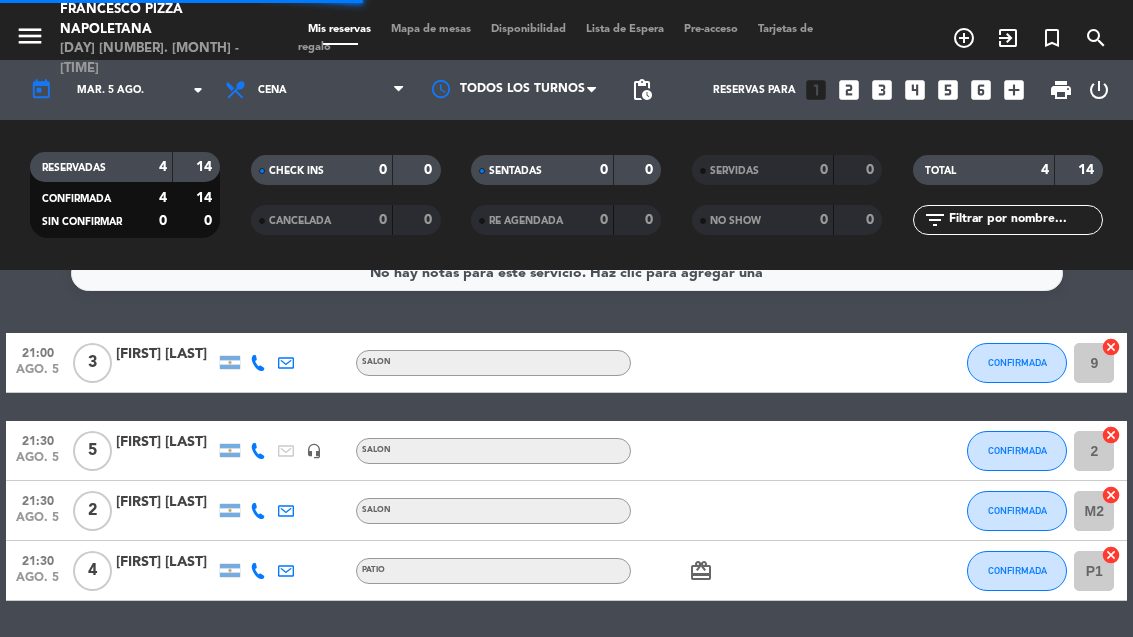 select on "dinner" 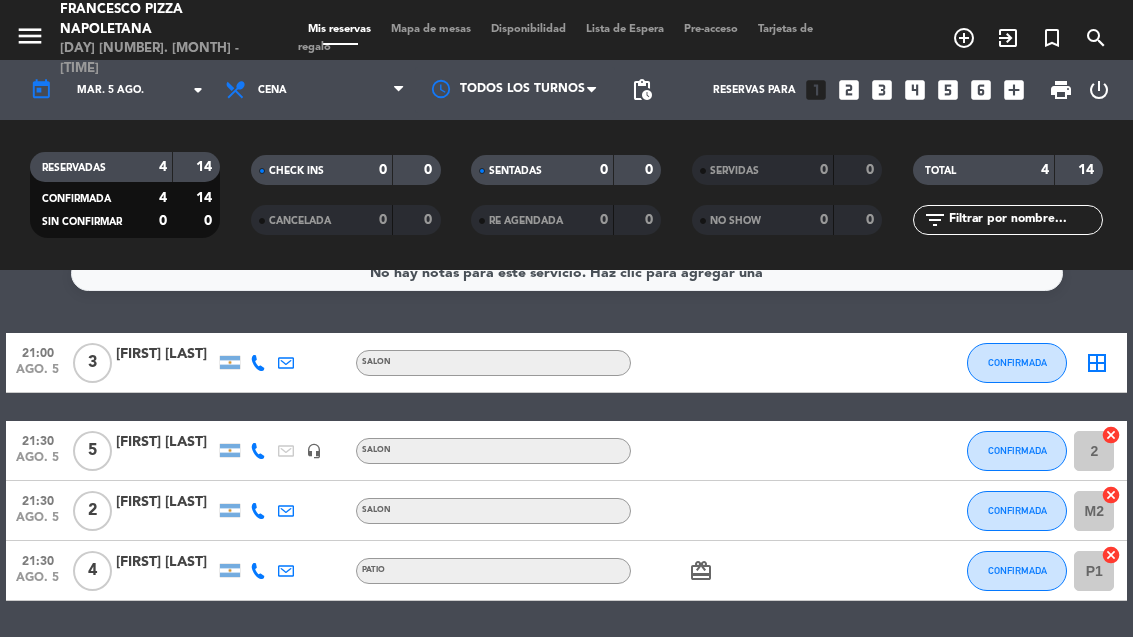 click on "P1 cancel" 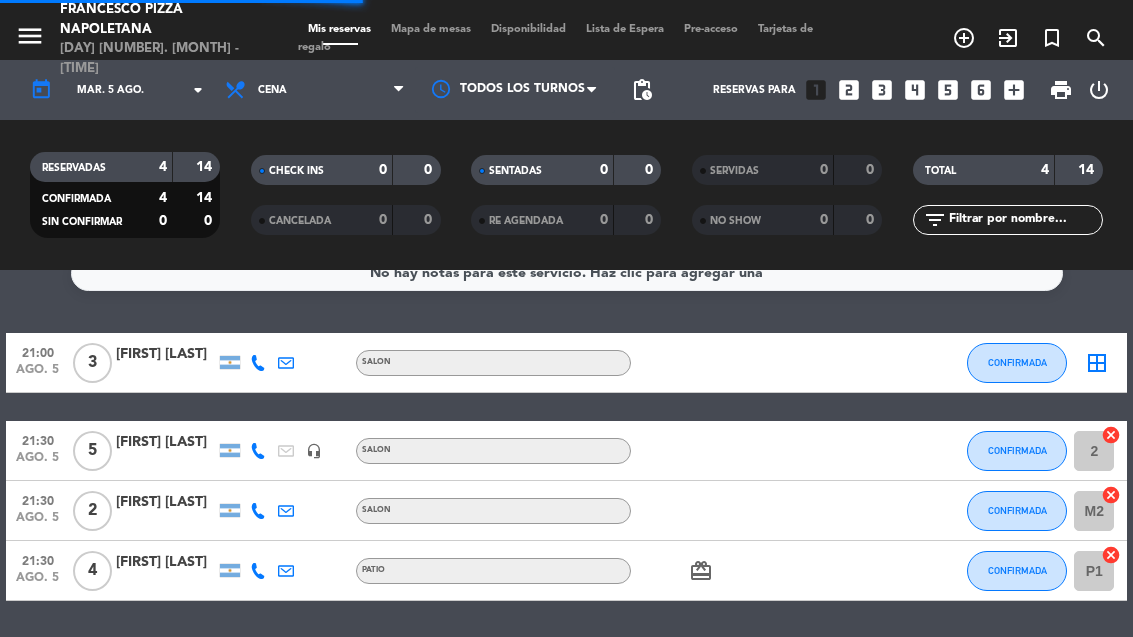 select on "dinner" 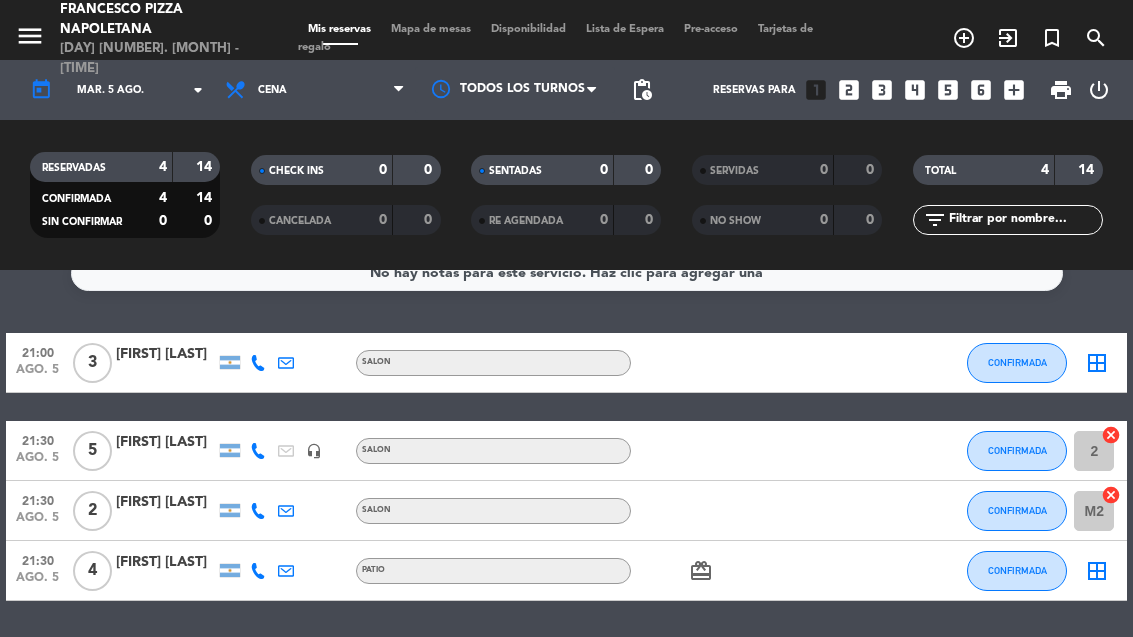 click on "border_all" 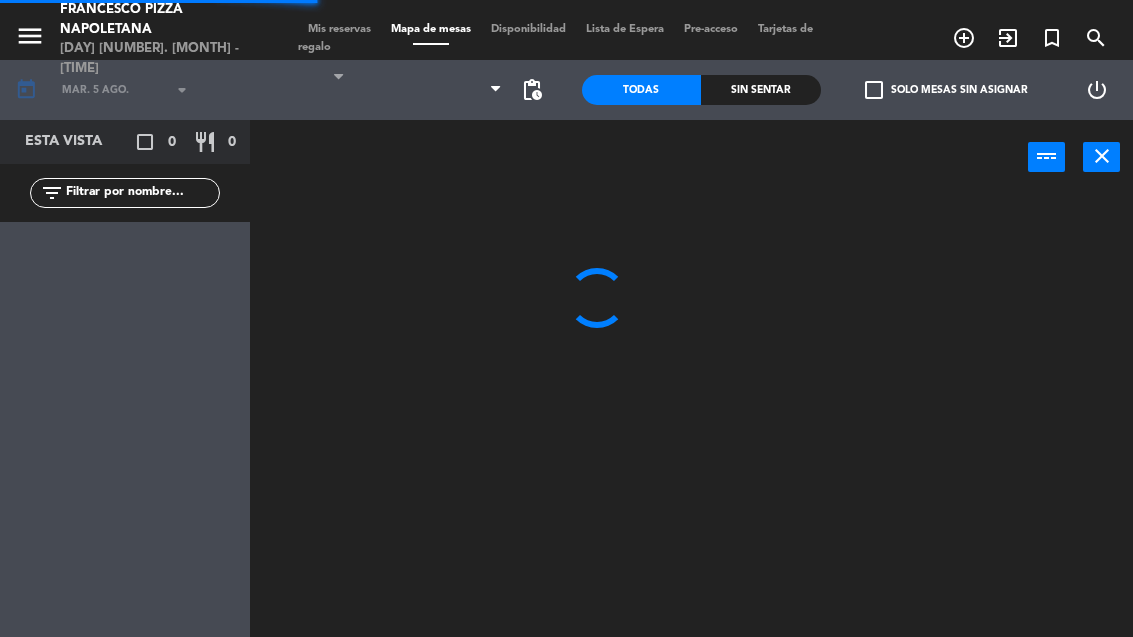 select on "dinner" 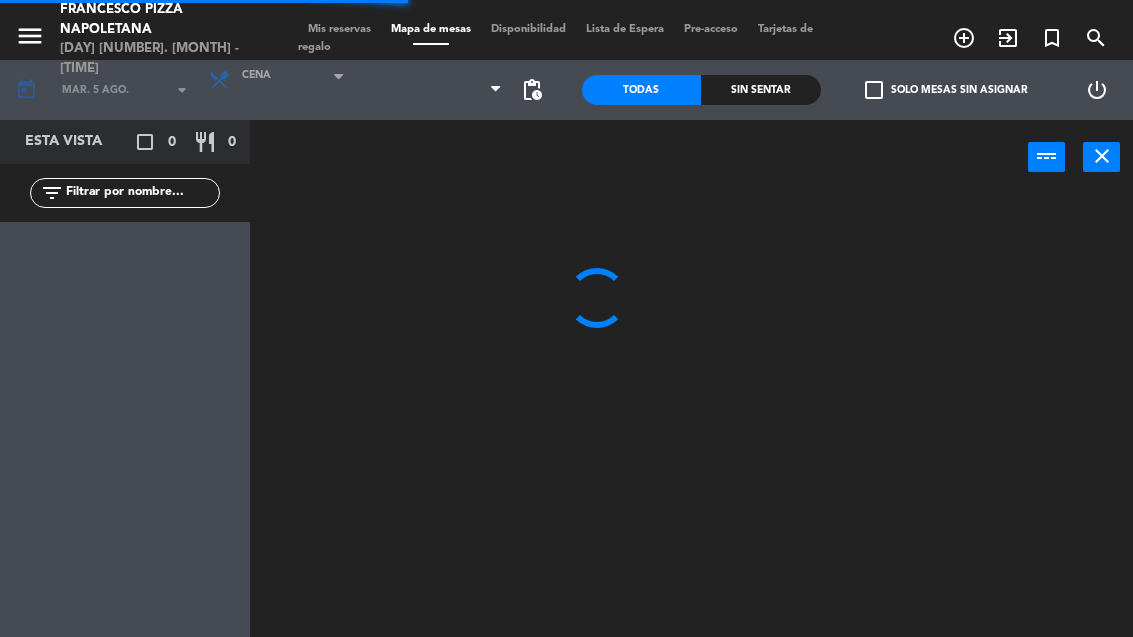 select 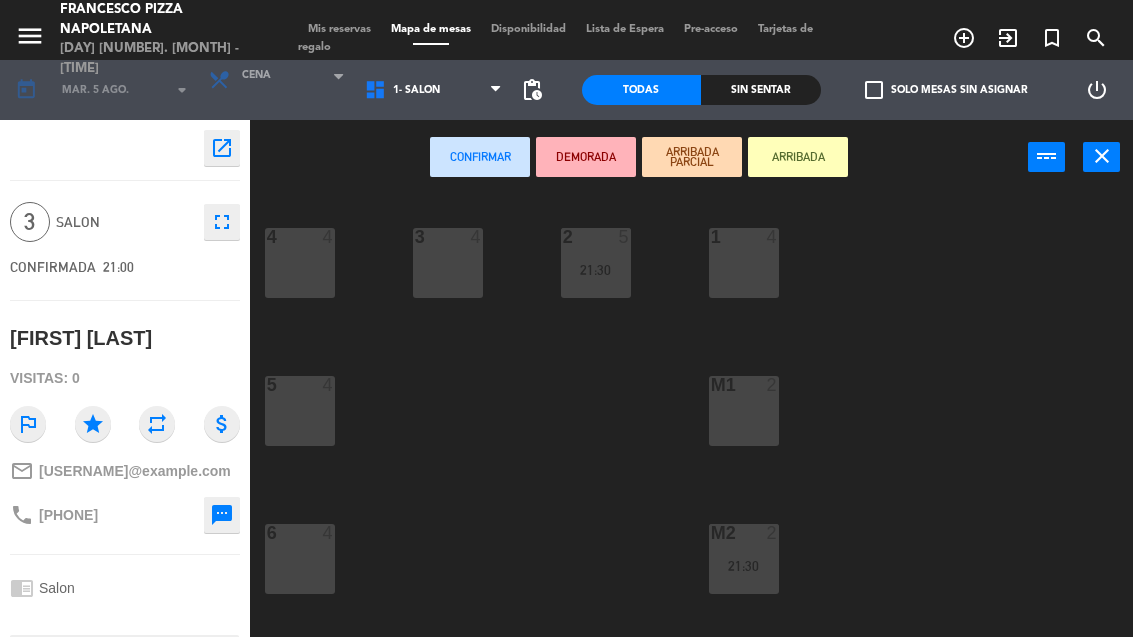 click on "4  4" at bounding box center [300, 263] 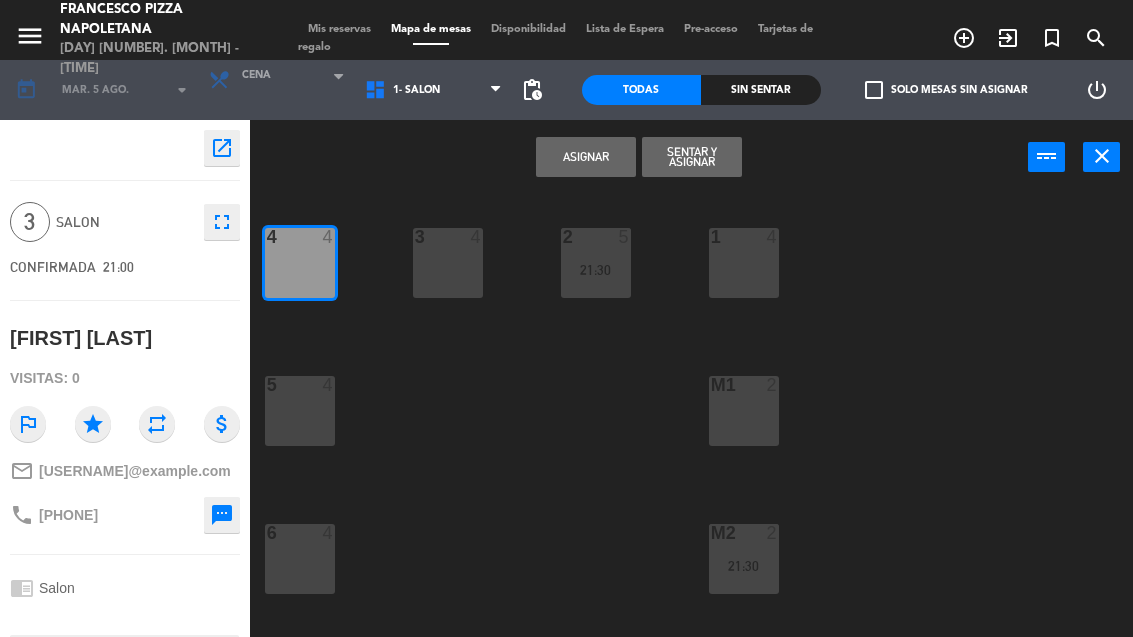 click on "Asignar" at bounding box center [586, 157] 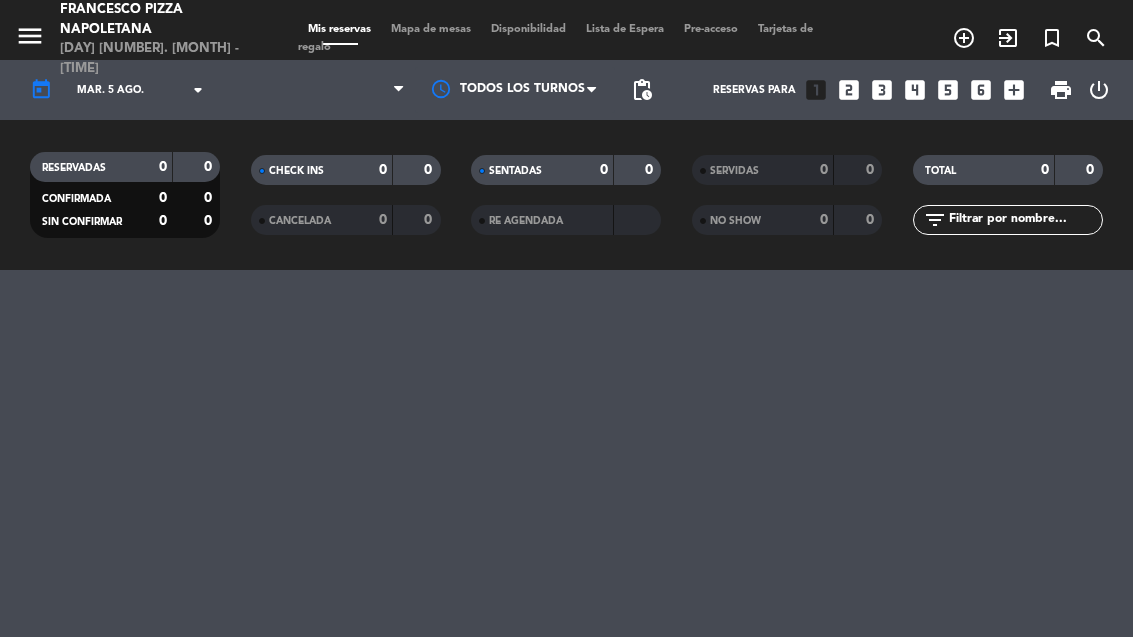 select on "dinner" 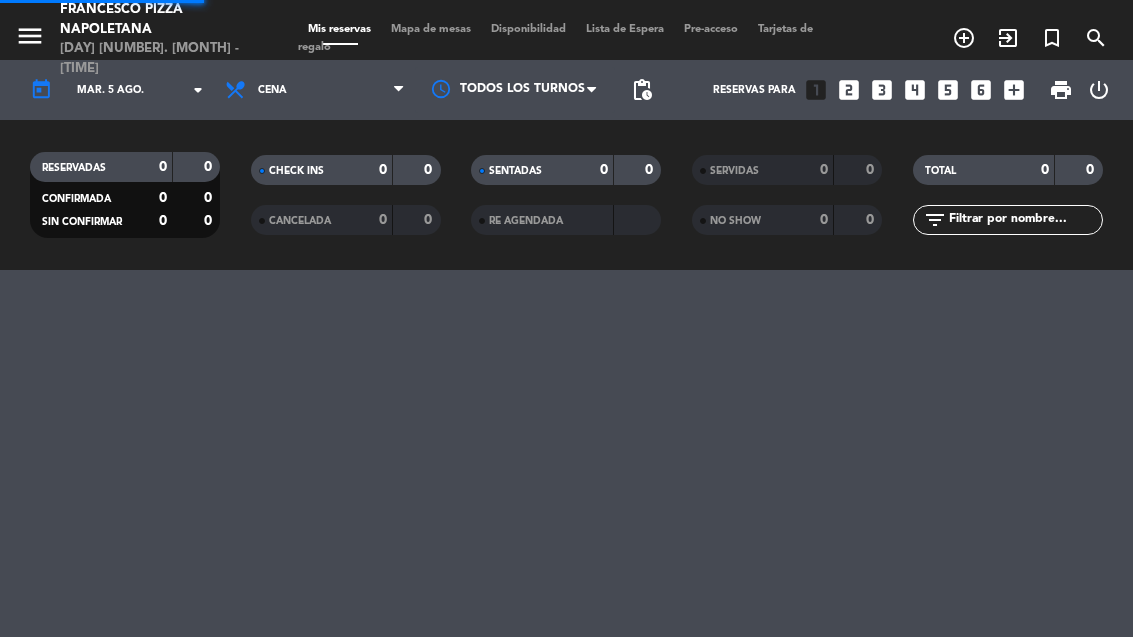 select on "dinner" 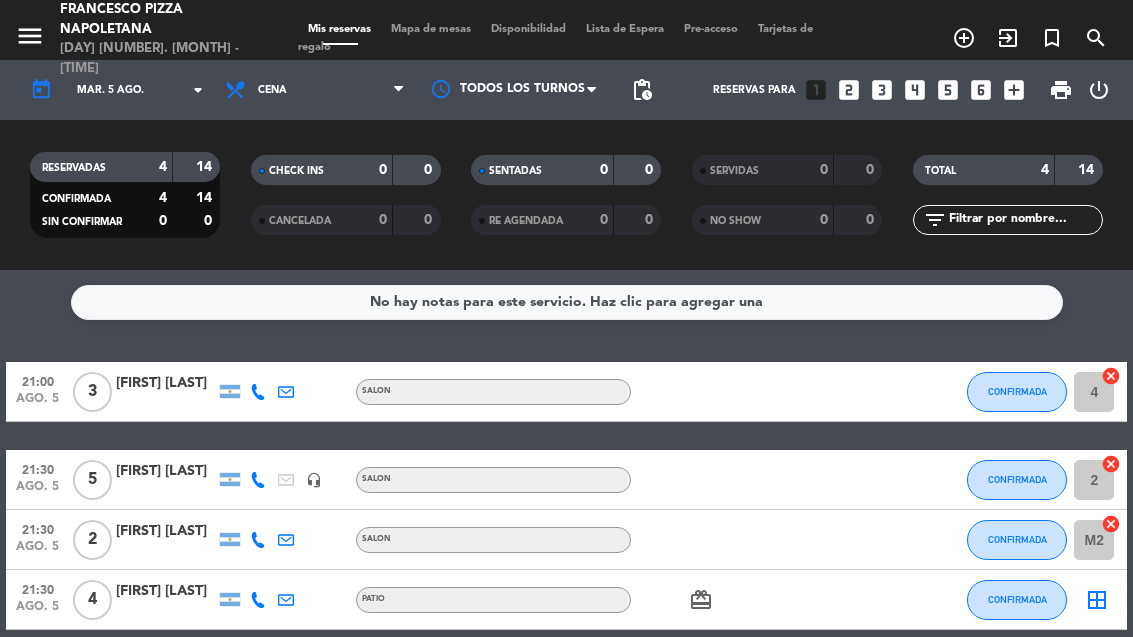 click on "border_all" 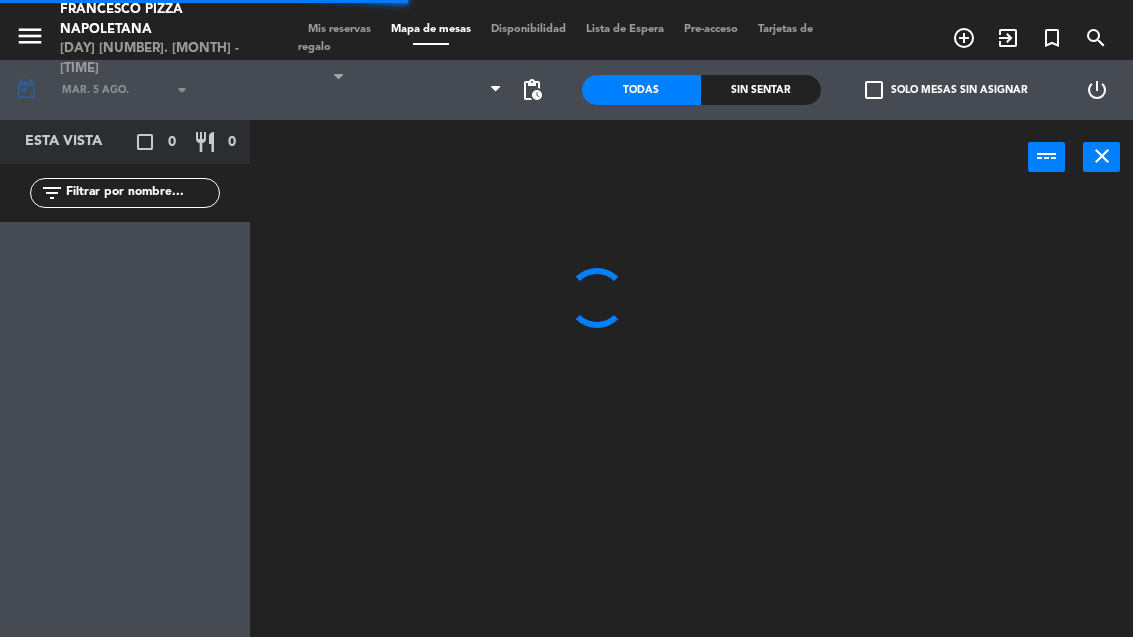 select on "dinner" 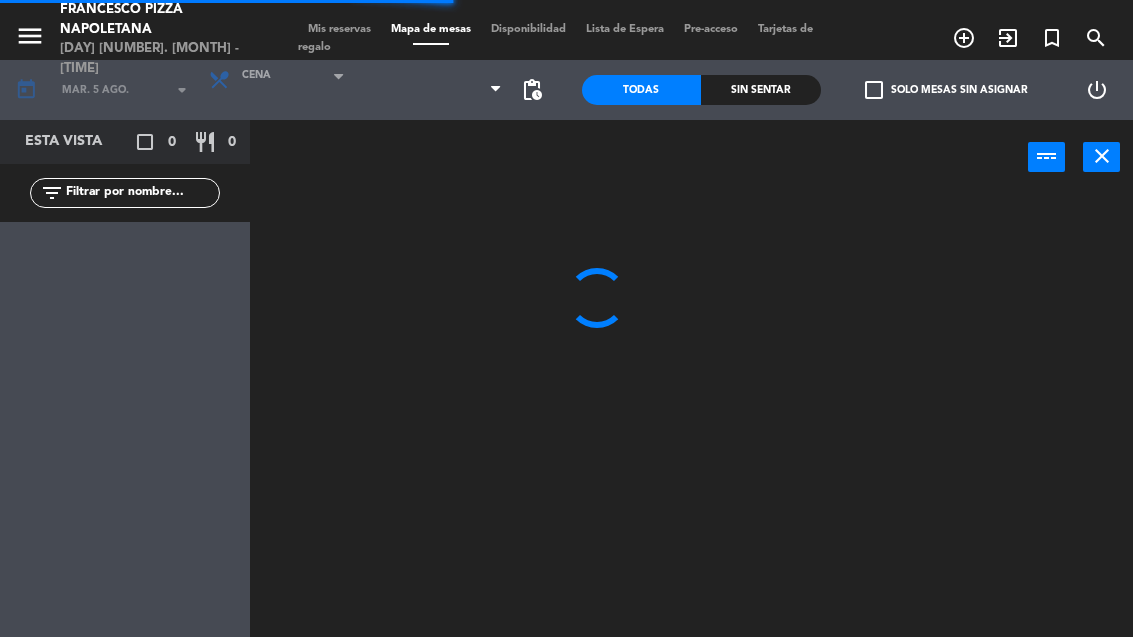 select 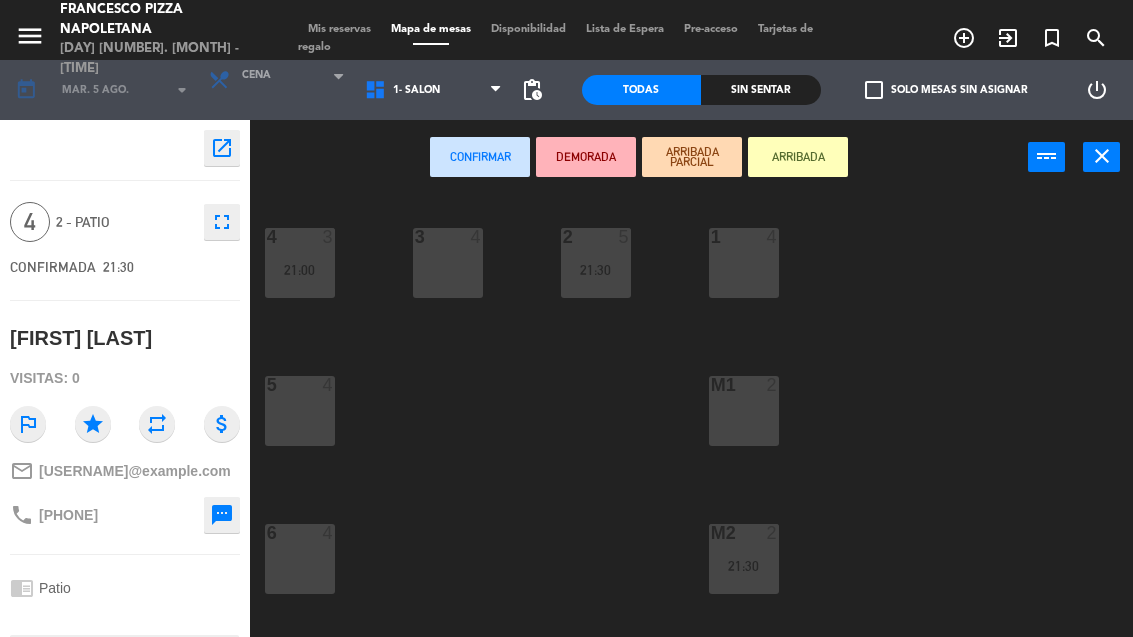 click on "5  4" at bounding box center [300, 411] 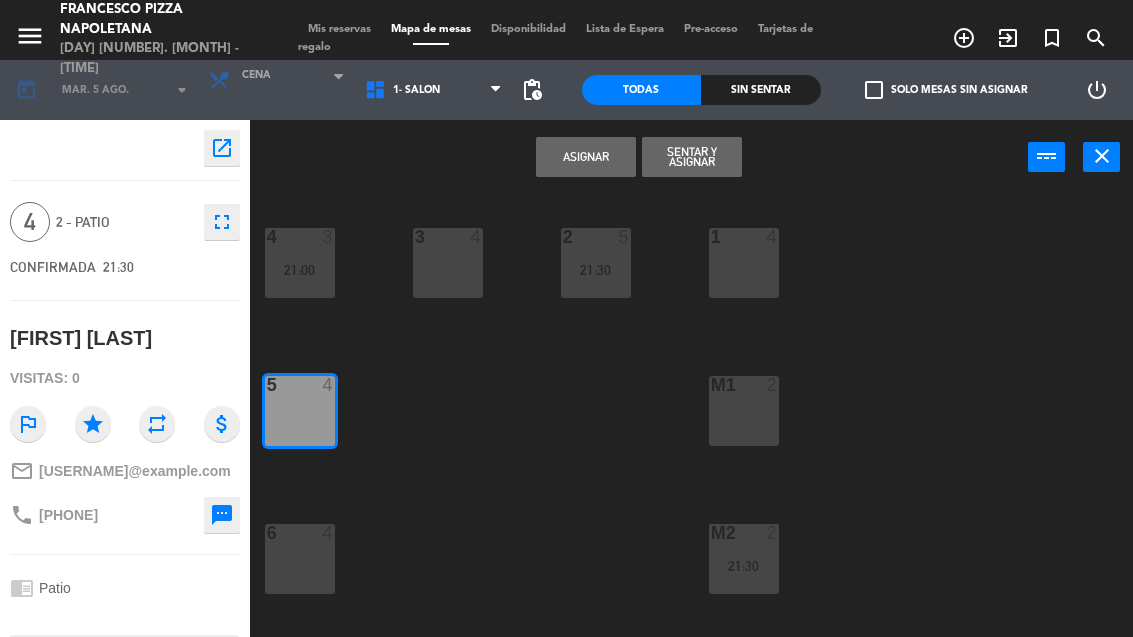 click on "Asignar" at bounding box center (586, 157) 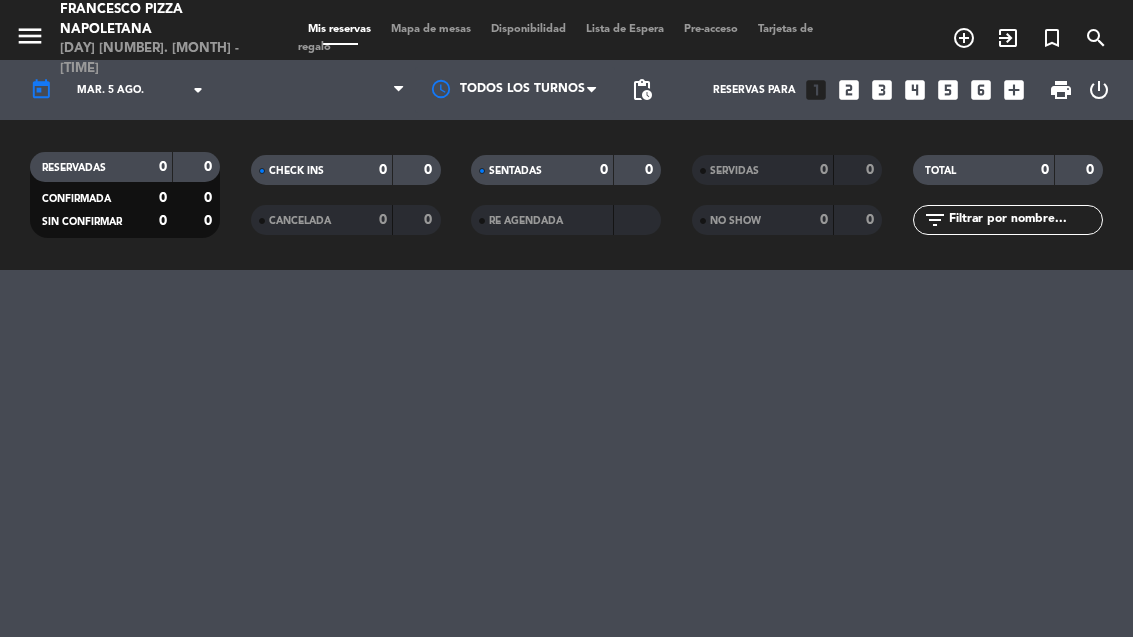 select on "dinner" 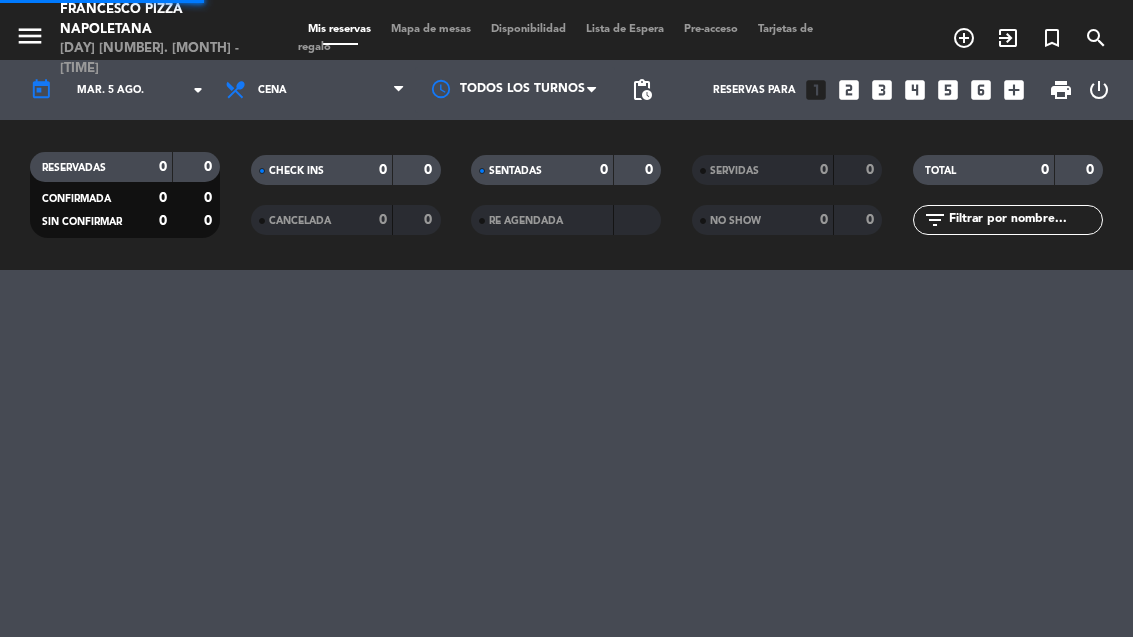 select on "dinner" 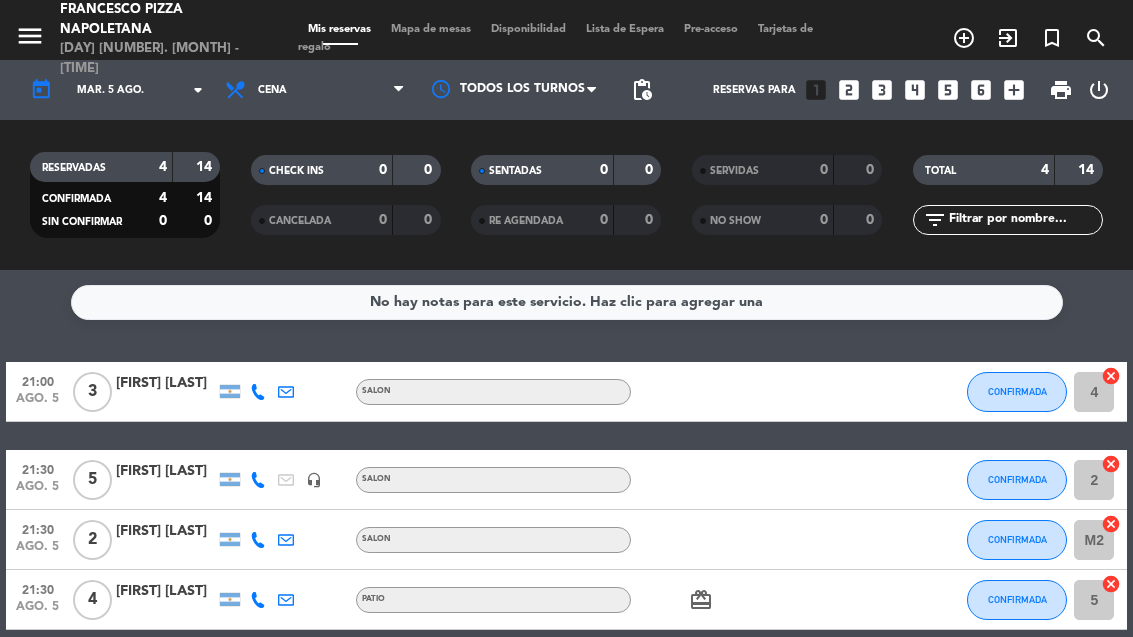 scroll, scrollTop: 0, scrollLeft: 0, axis: both 